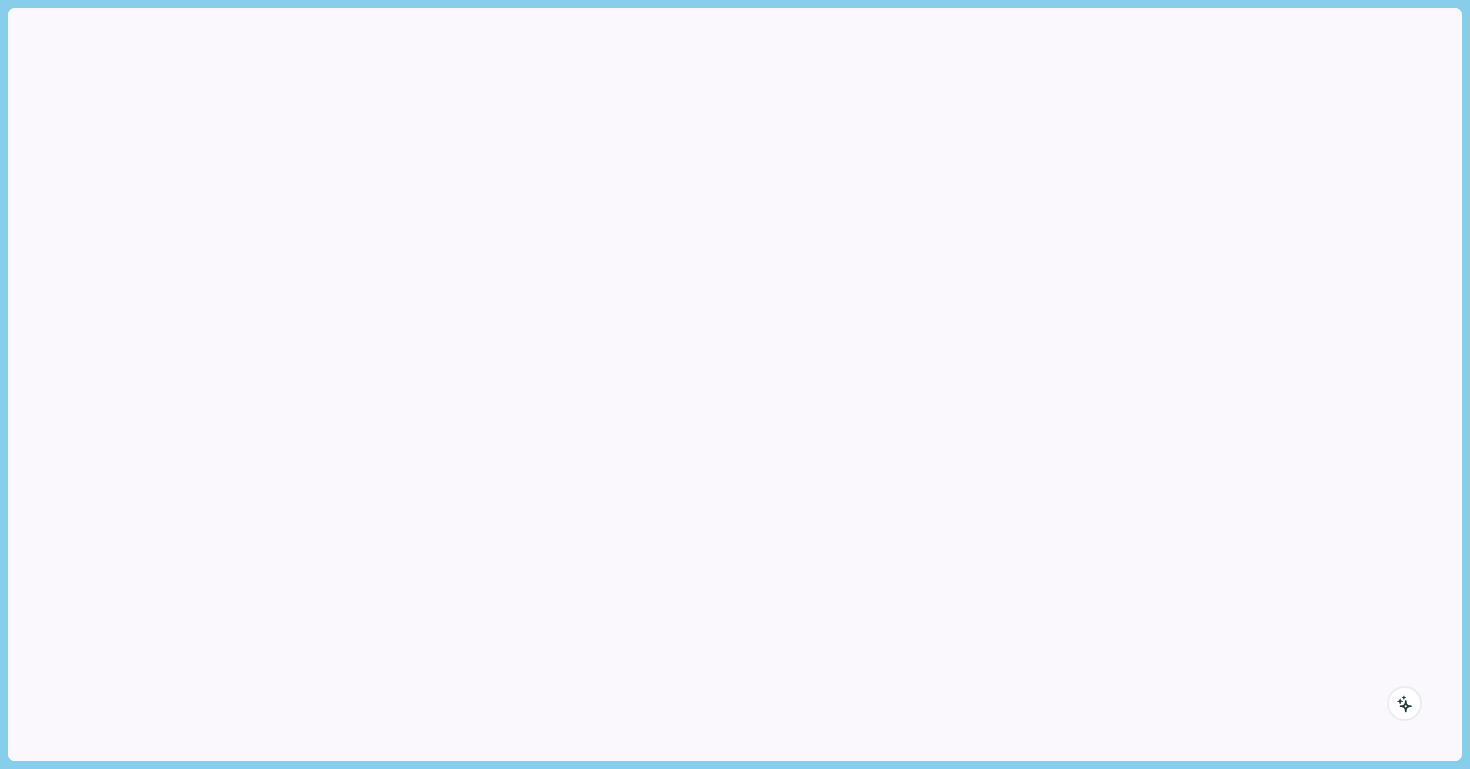 scroll, scrollTop: 0, scrollLeft: 0, axis: both 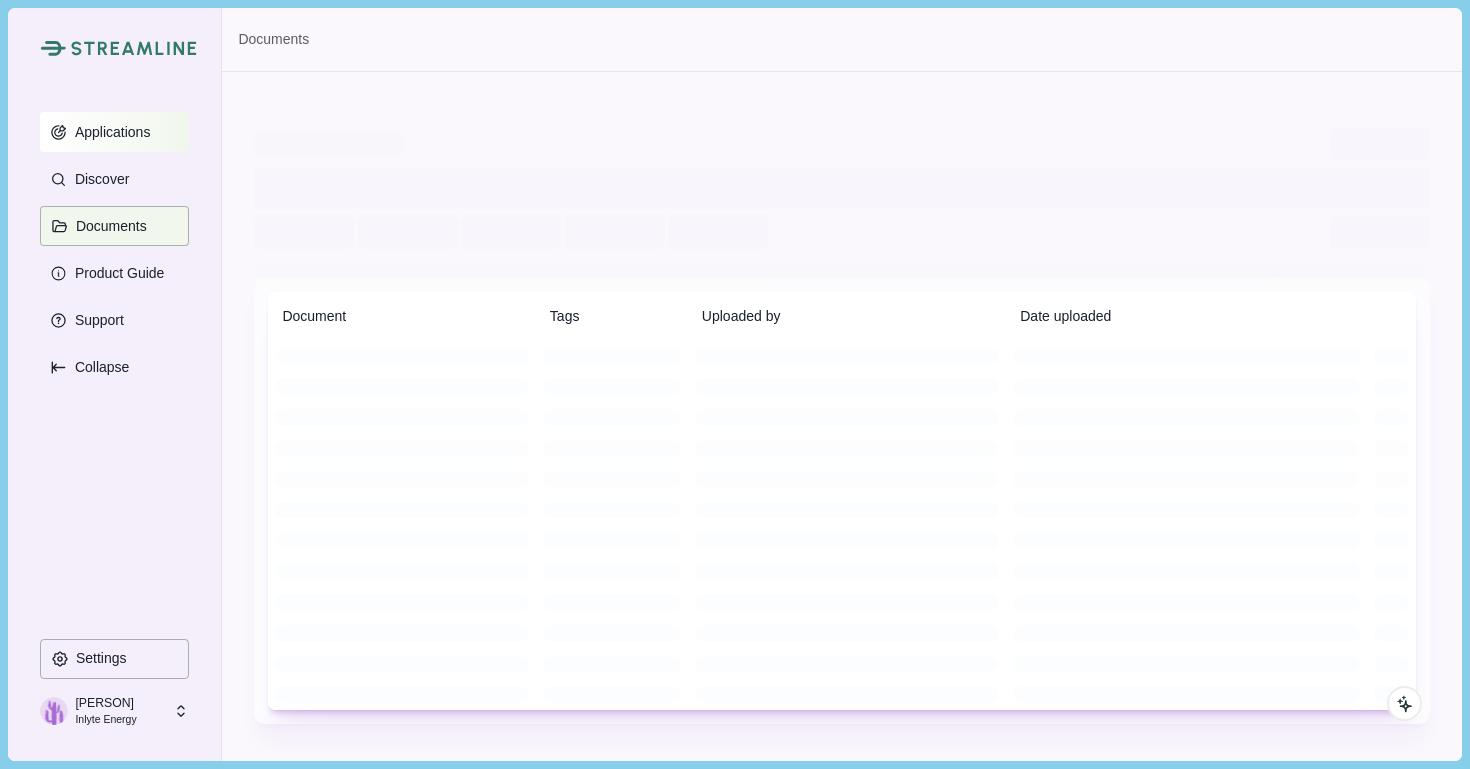click on "Applications" at bounding box center (109, 132) 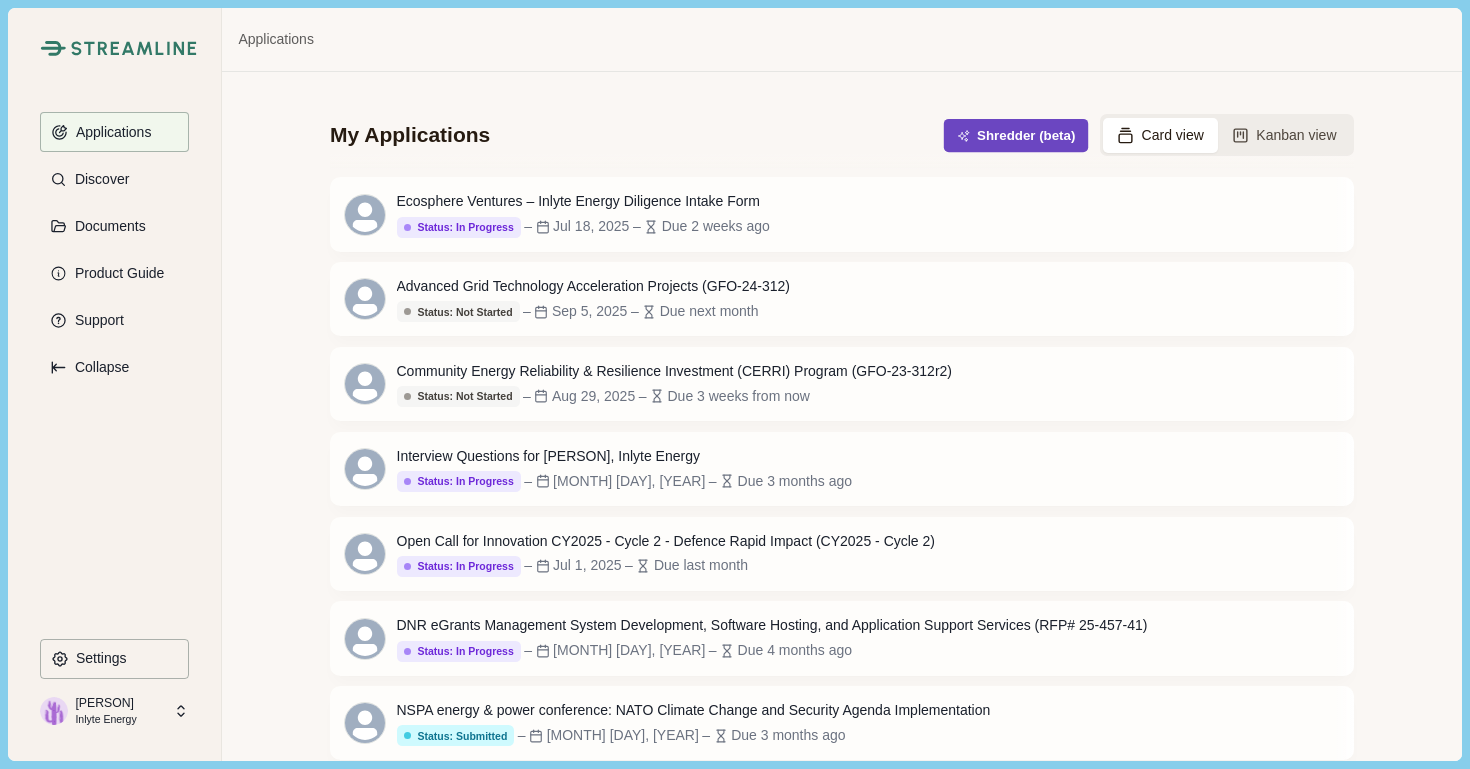 click on "Shredder (beta)" at bounding box center [1016, 135] 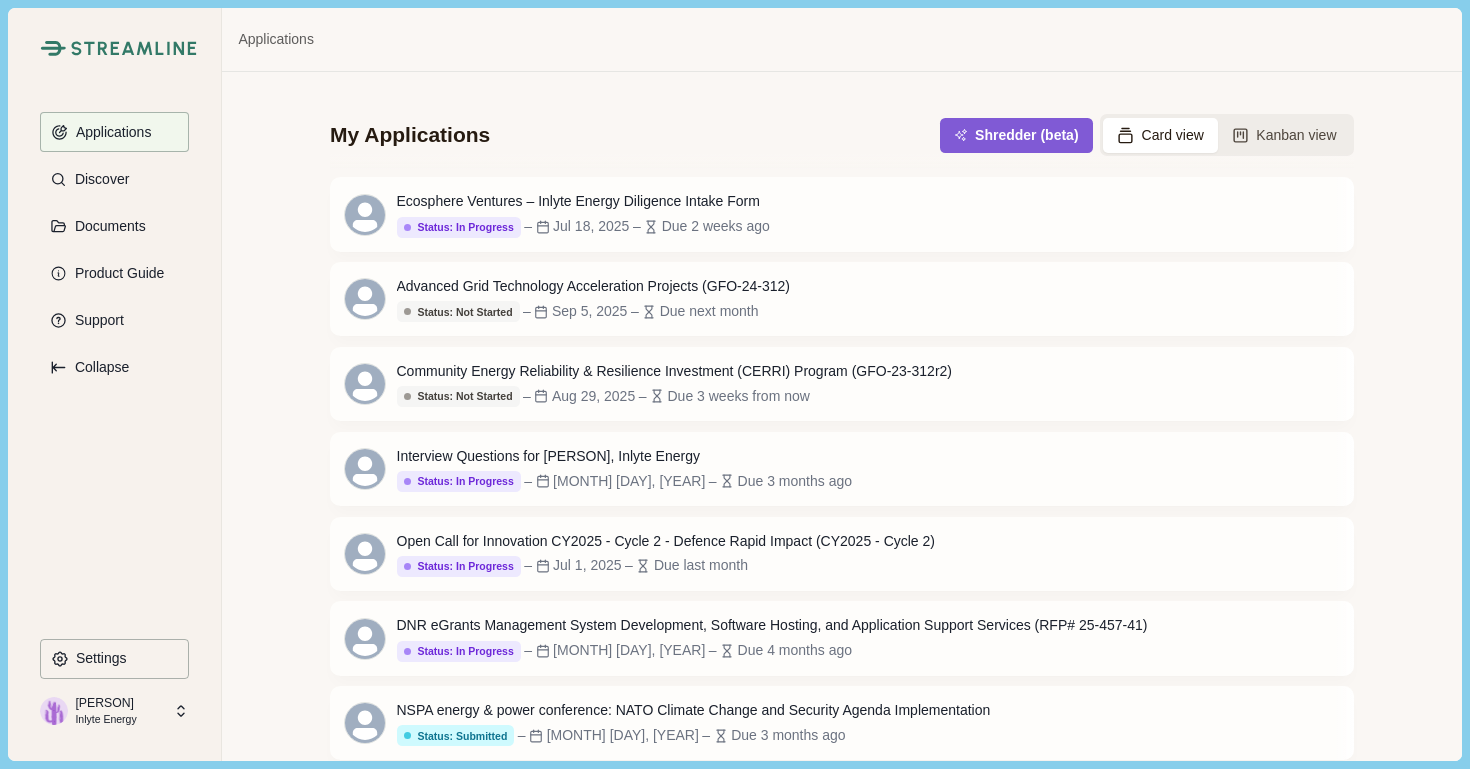 click on "Drag & drop solicitation files here or click to upload Files will be converted to PDF, 50 MB max file size PDF DOCX XLSX PPTX Start Shredding" at bounding box center (735, 384) 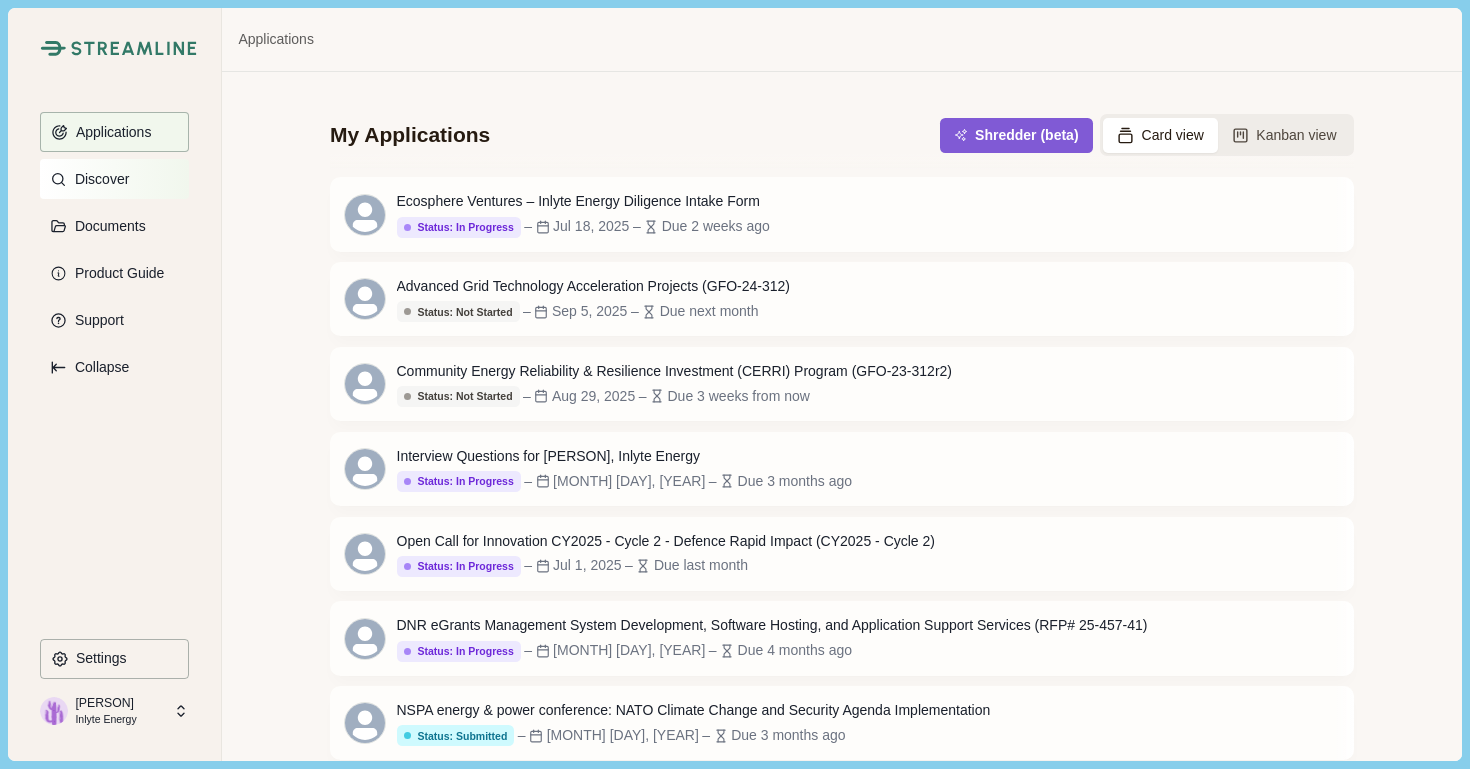click on "Discover" at bounding box center (98, 179) 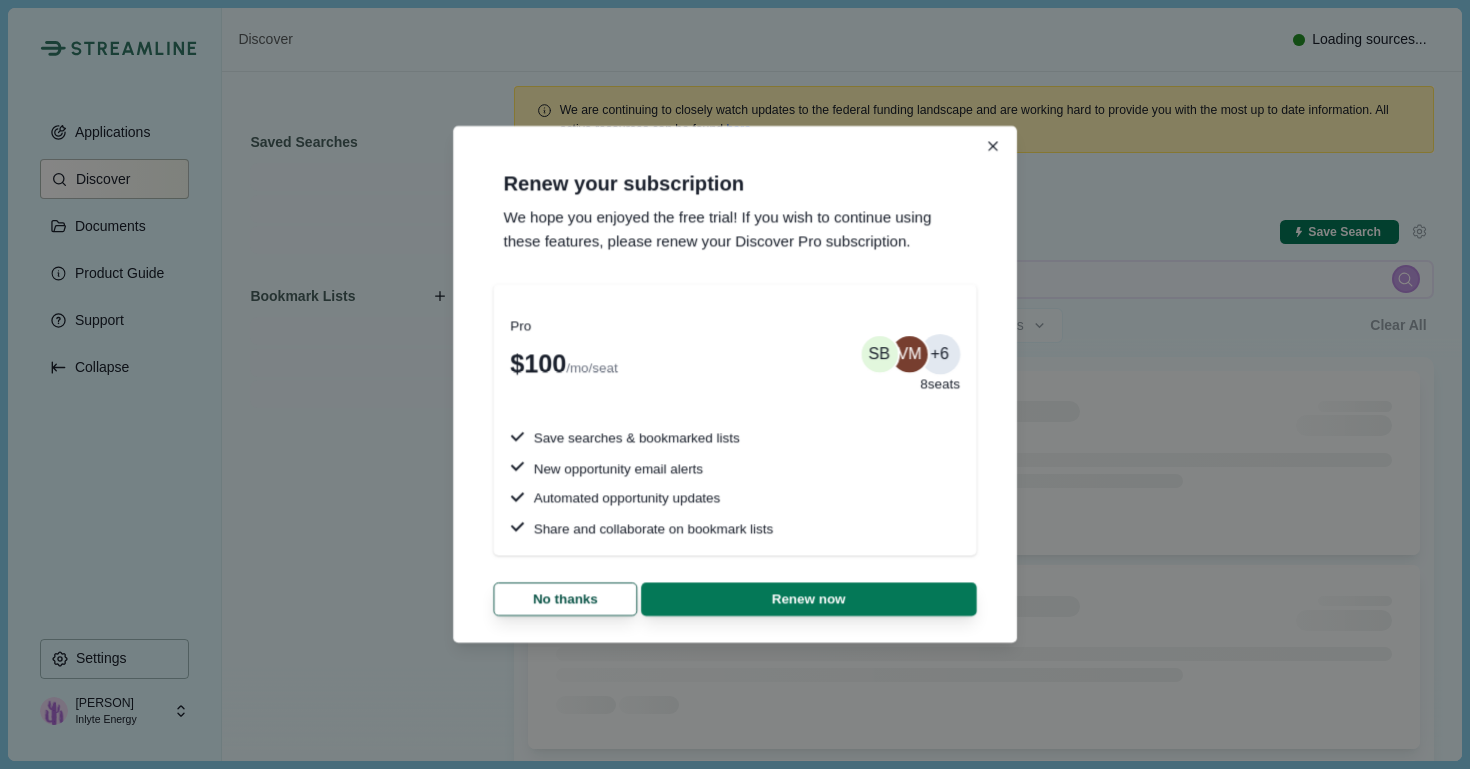 type 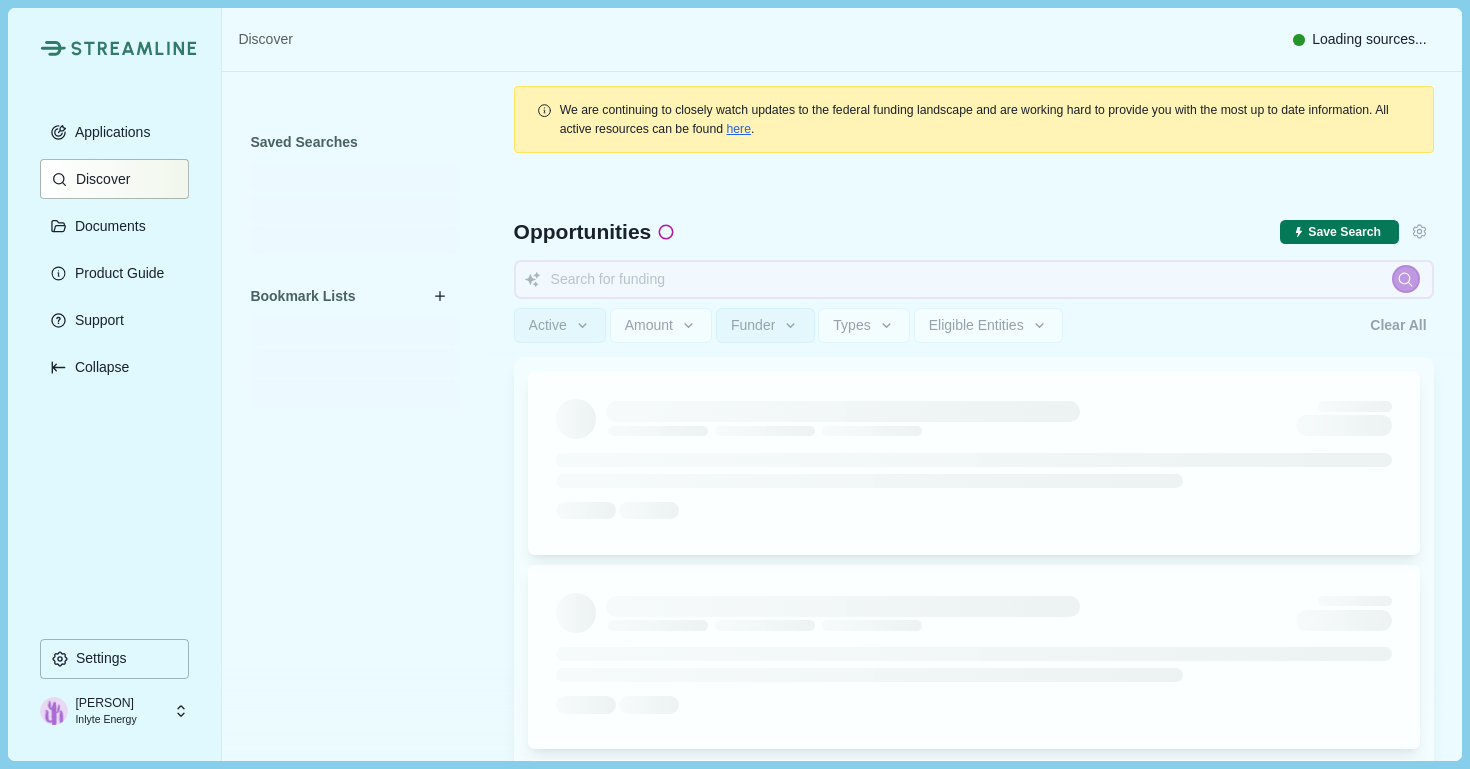 type 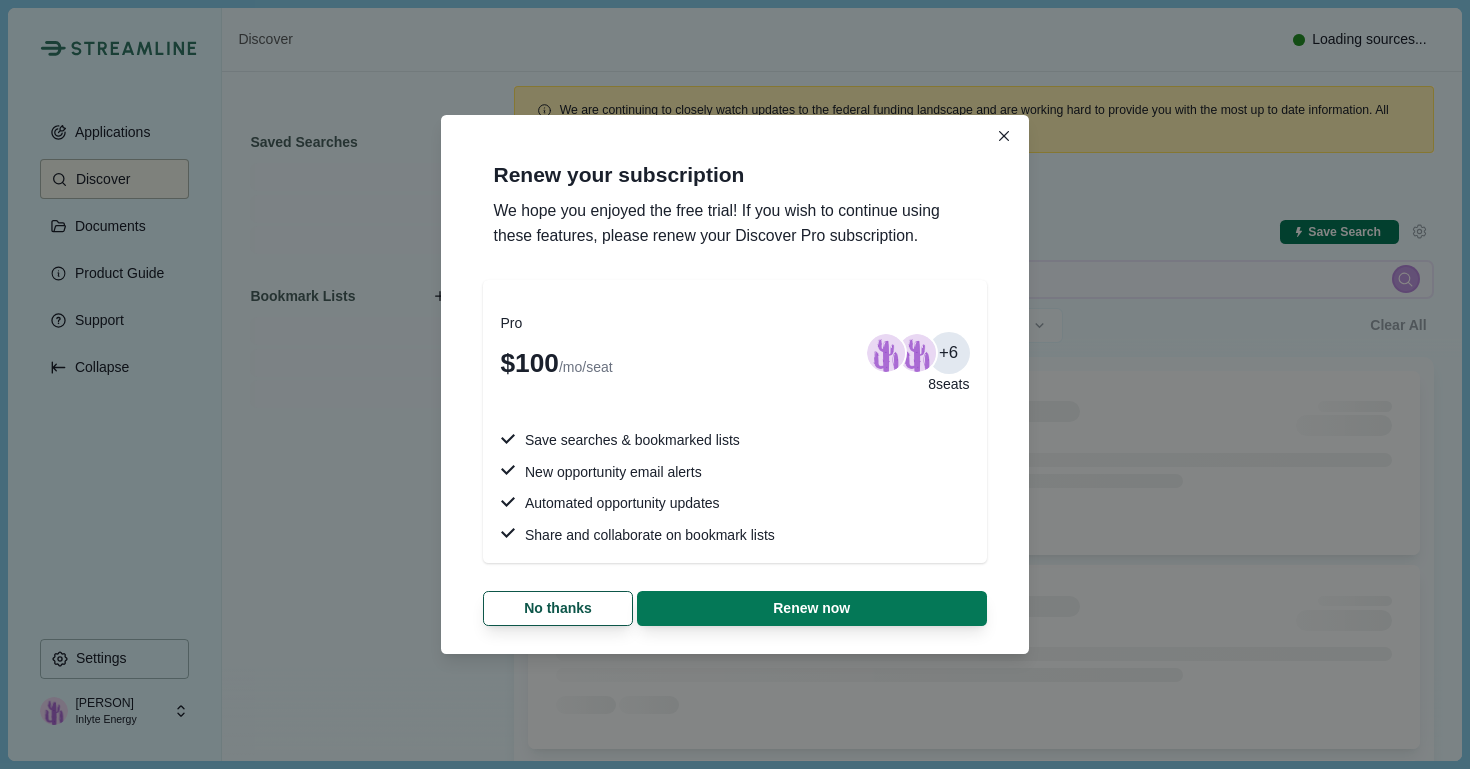 type 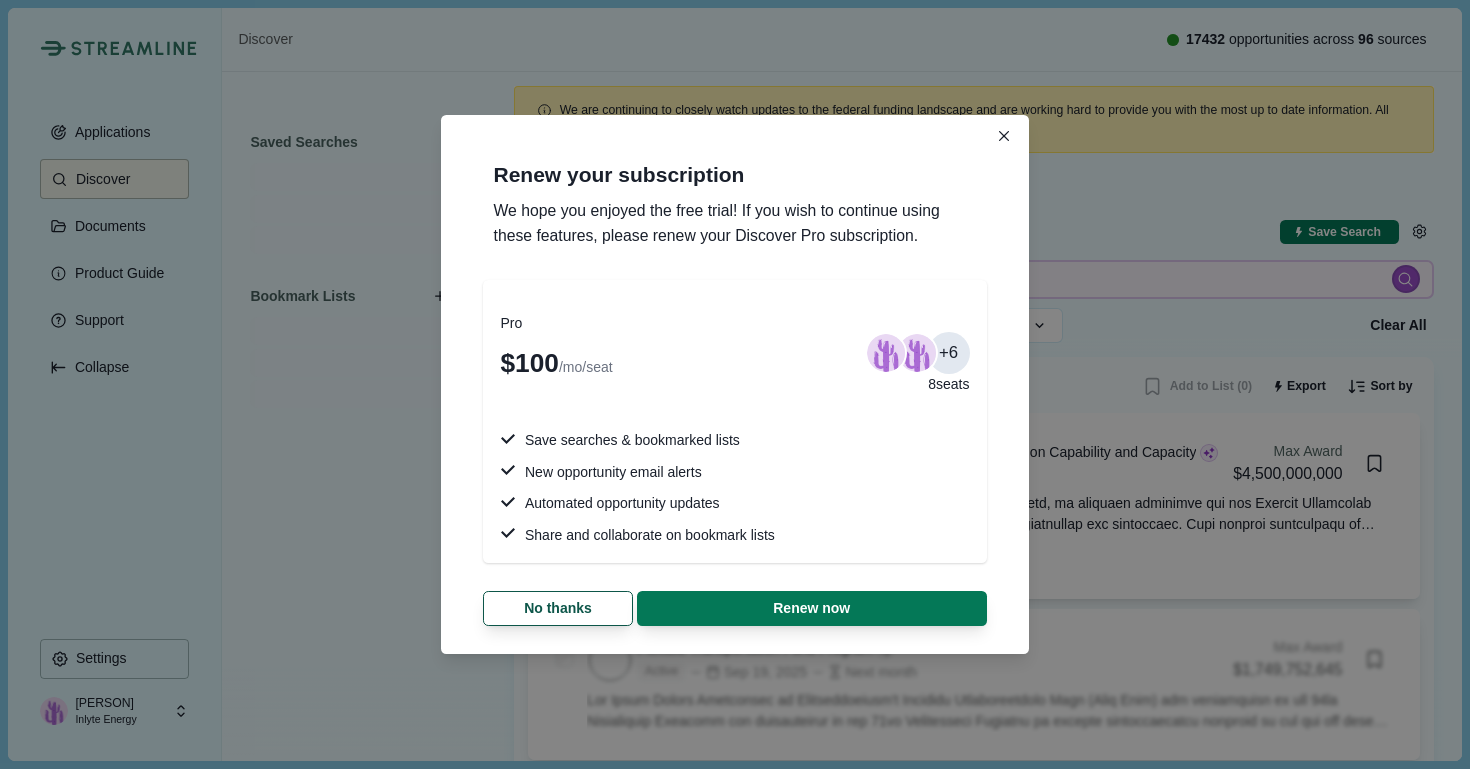 type 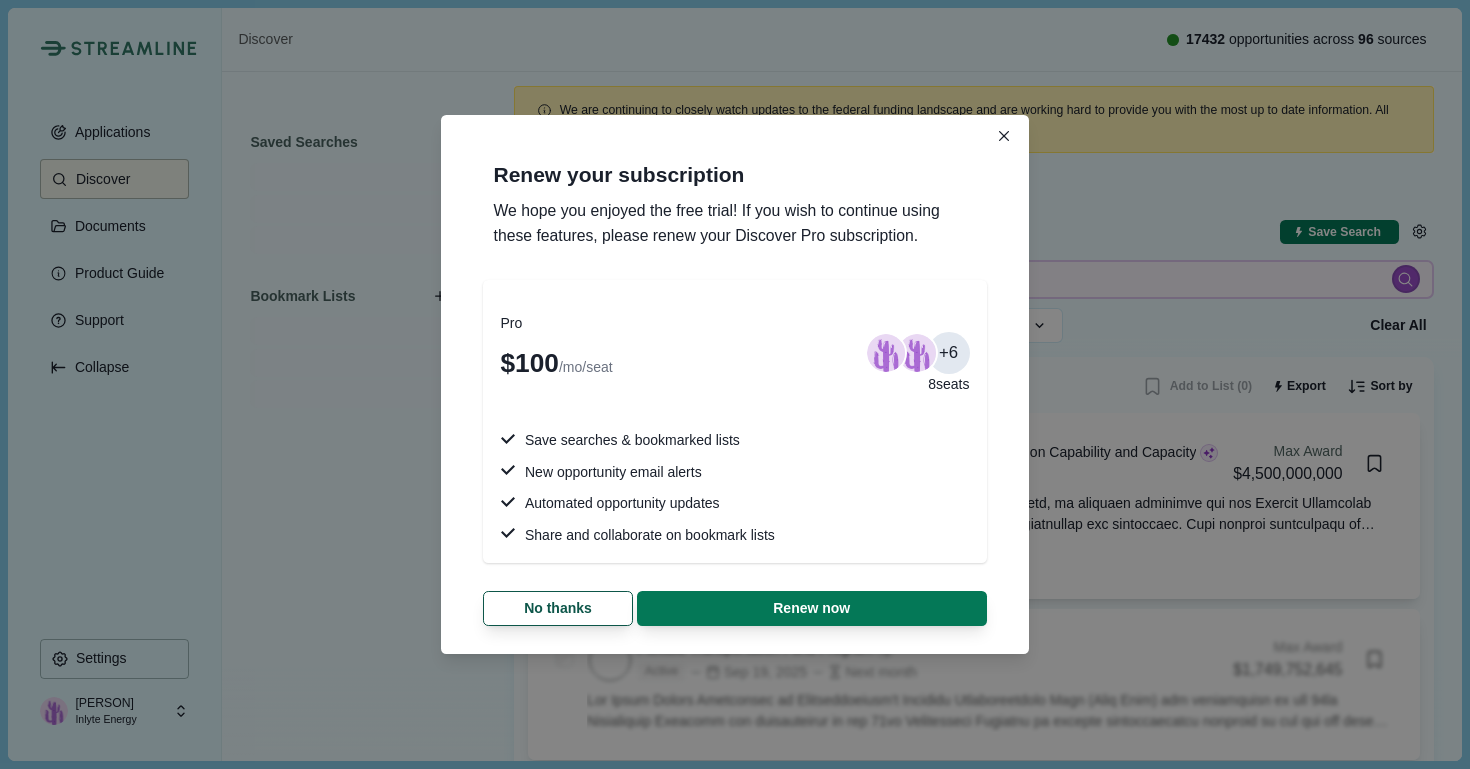 type 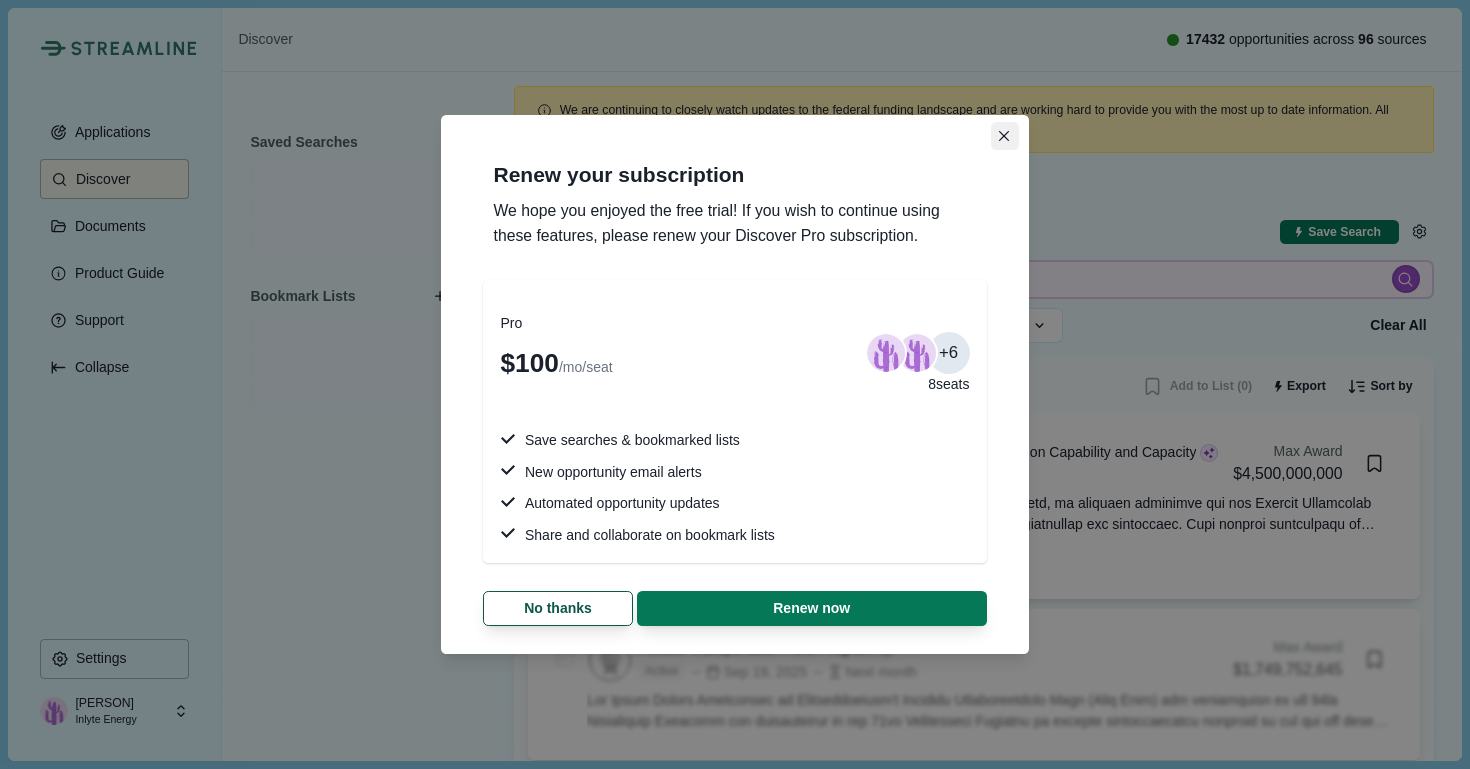 click at bounding box center (1005, 136) 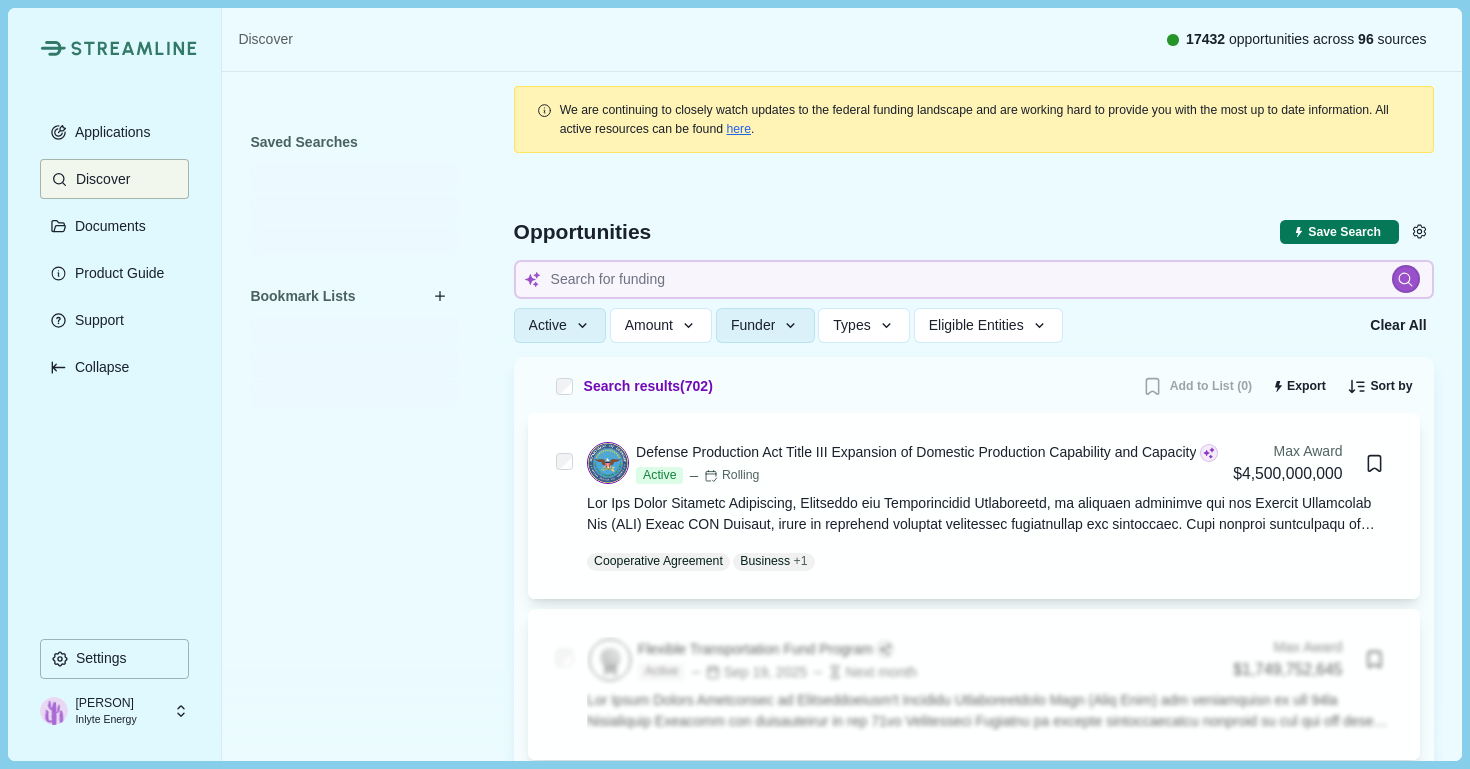 type 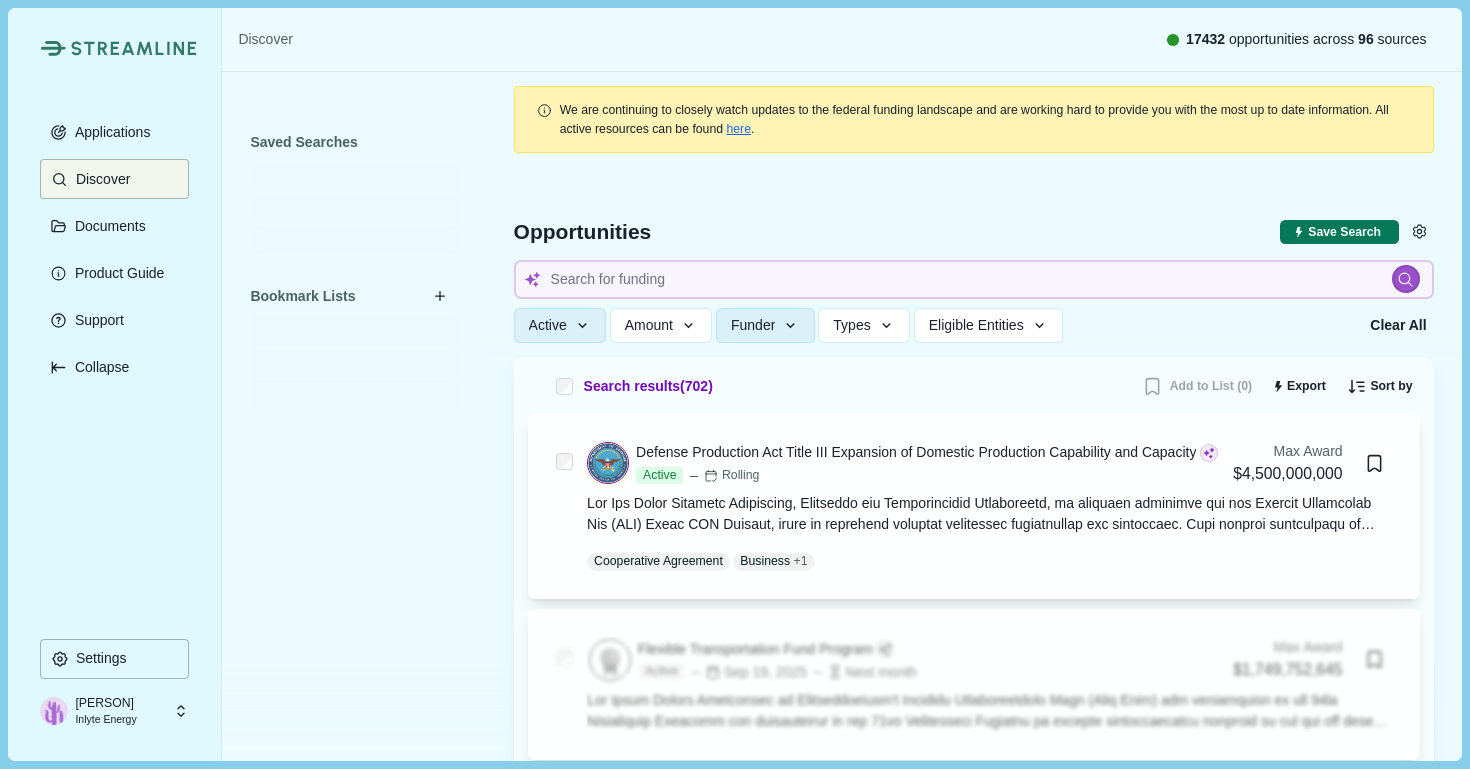 type 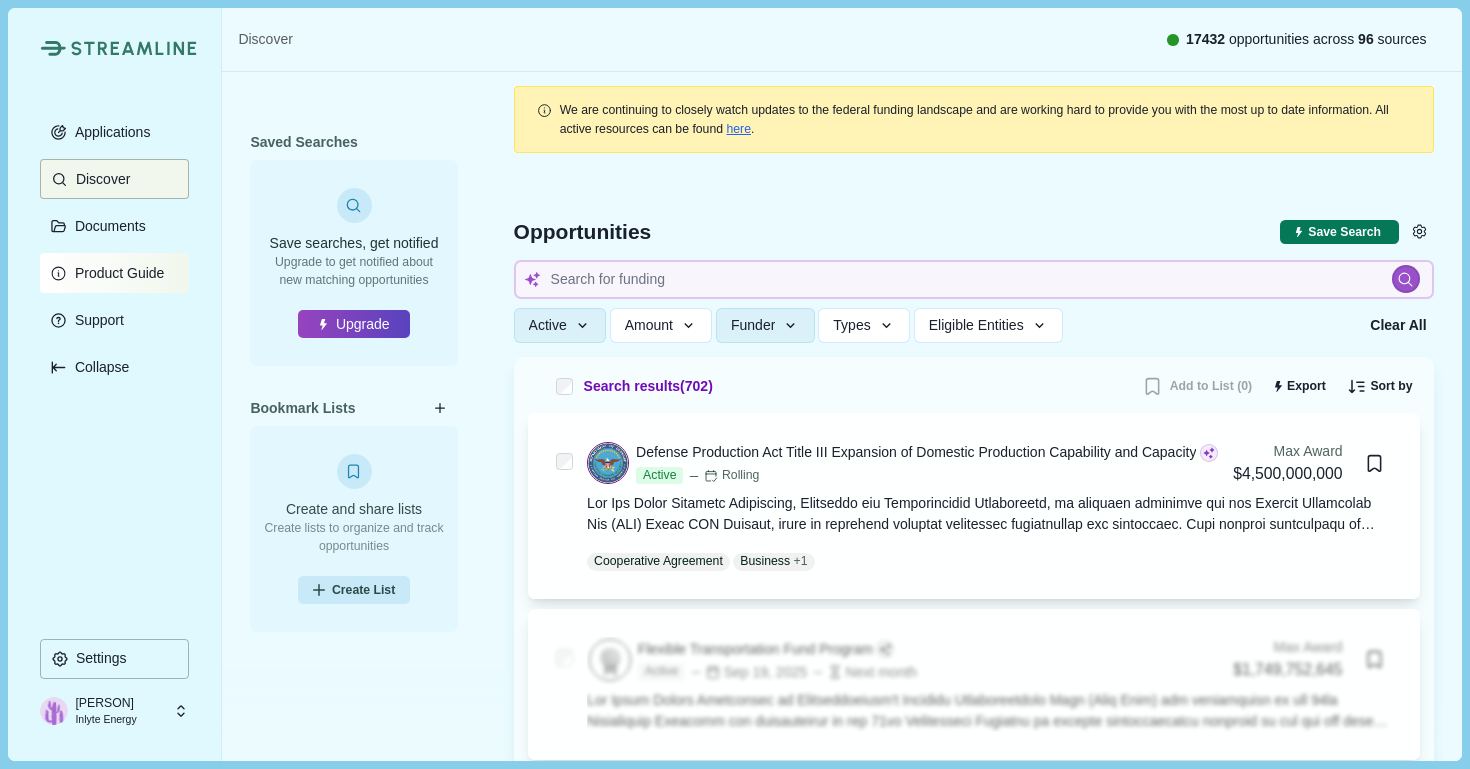 click on "Product Guide" at bounding box center (116, 273) 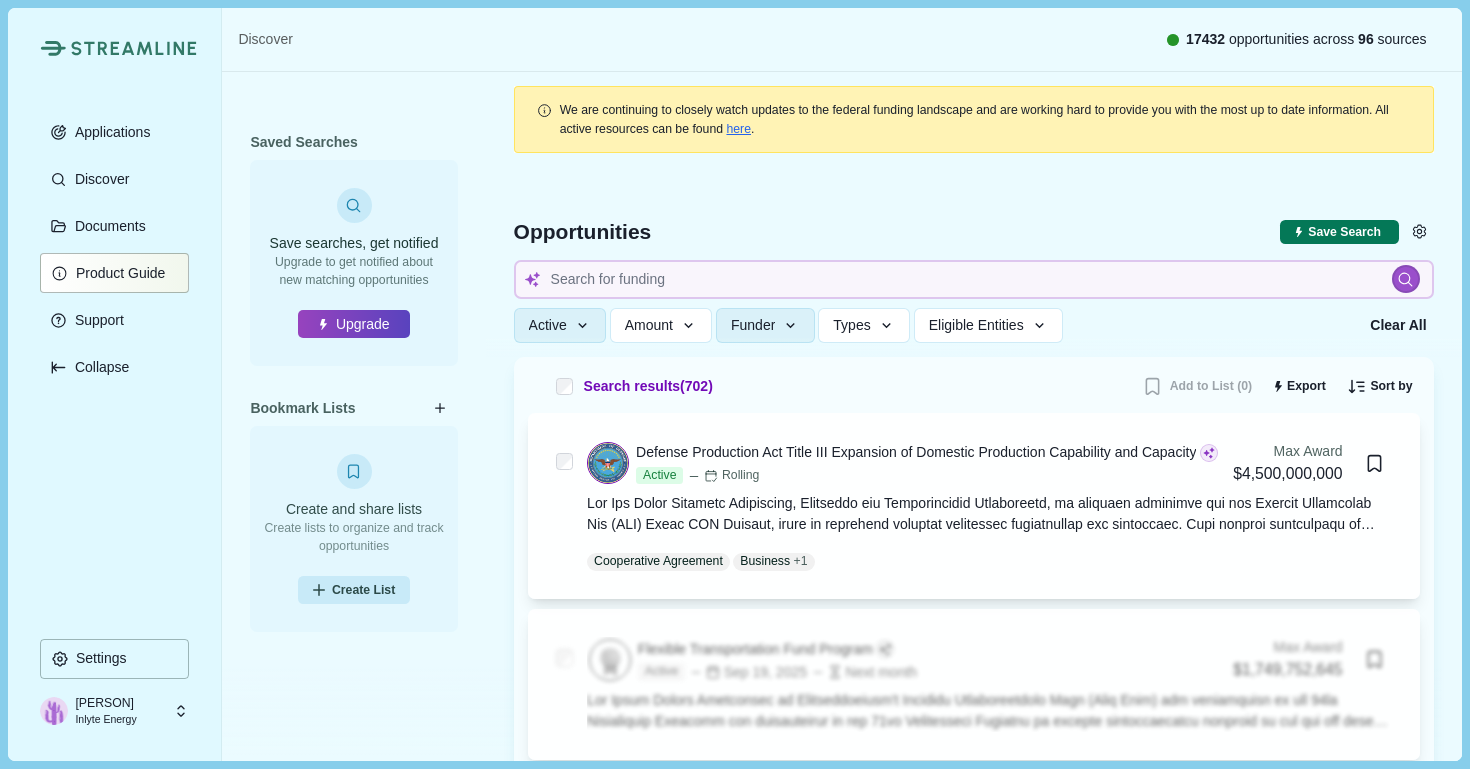 type 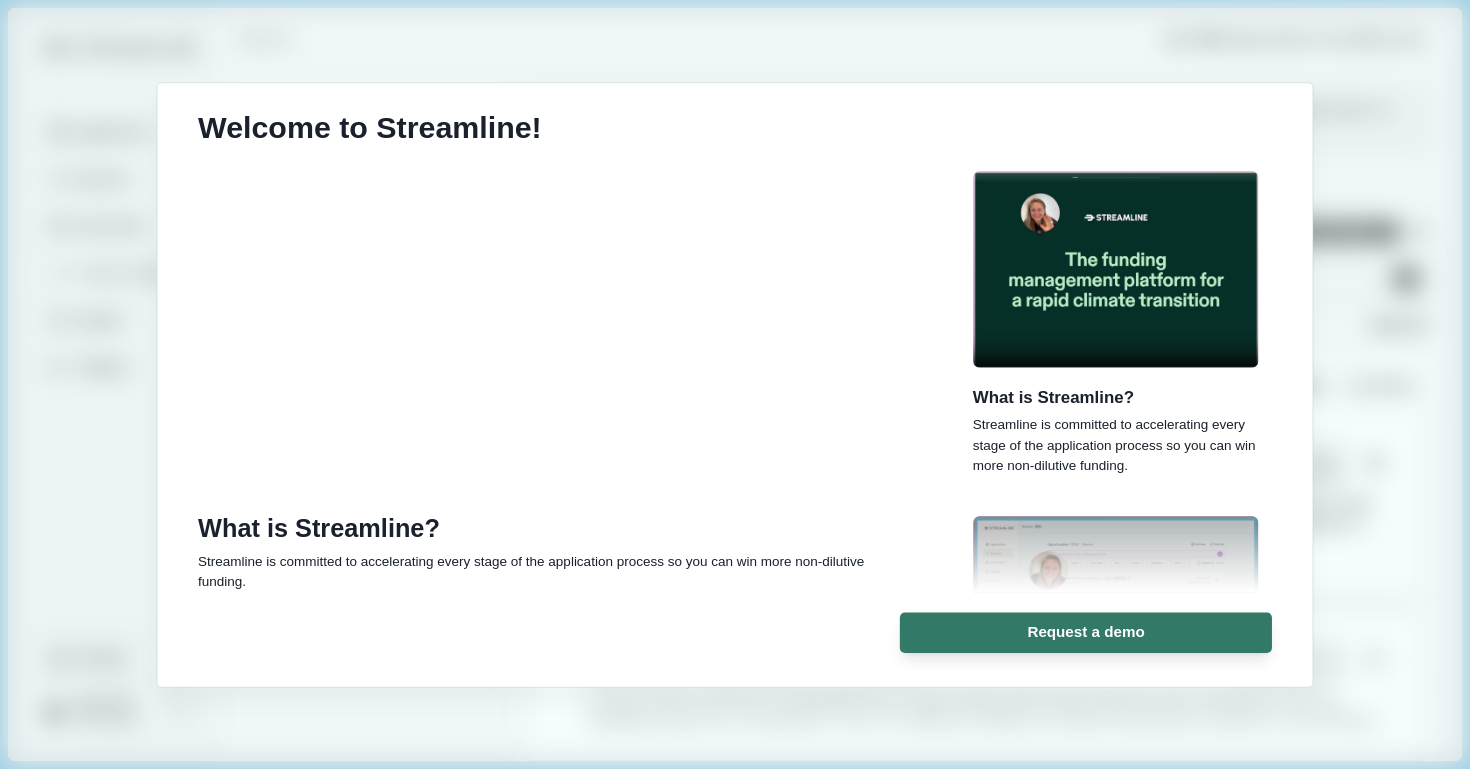 type 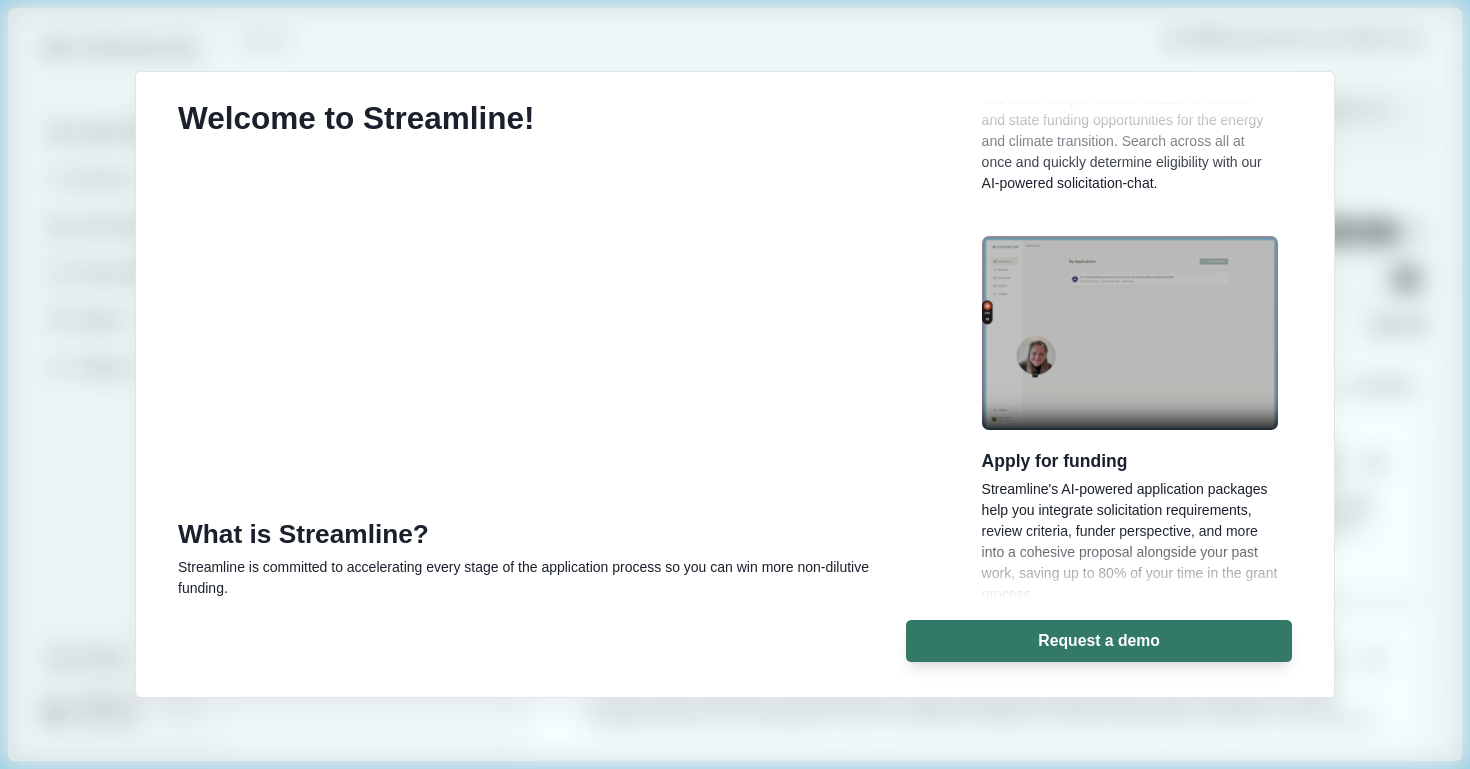 scroll, scrollTop: 701, scrollLeft: 0, axis: vertical 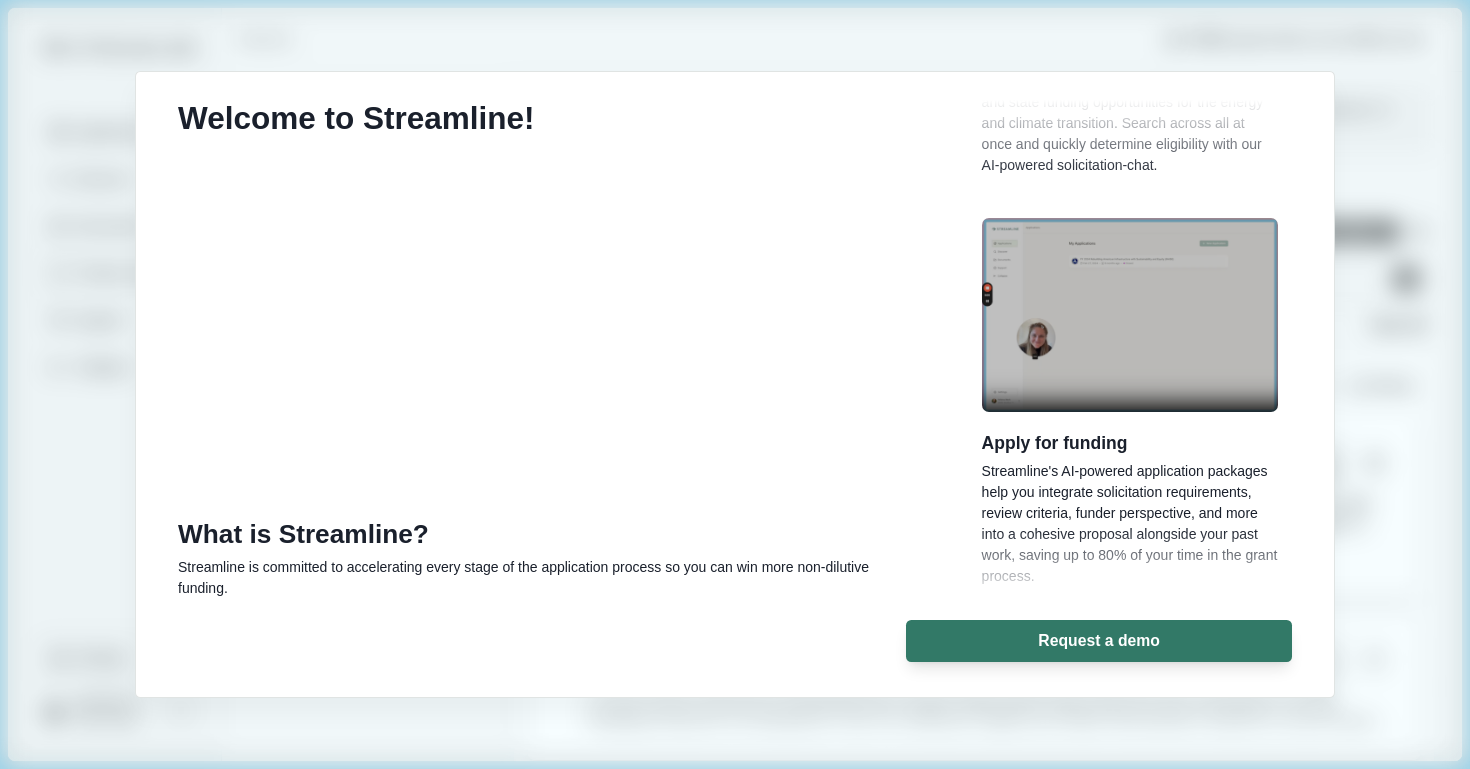 type 